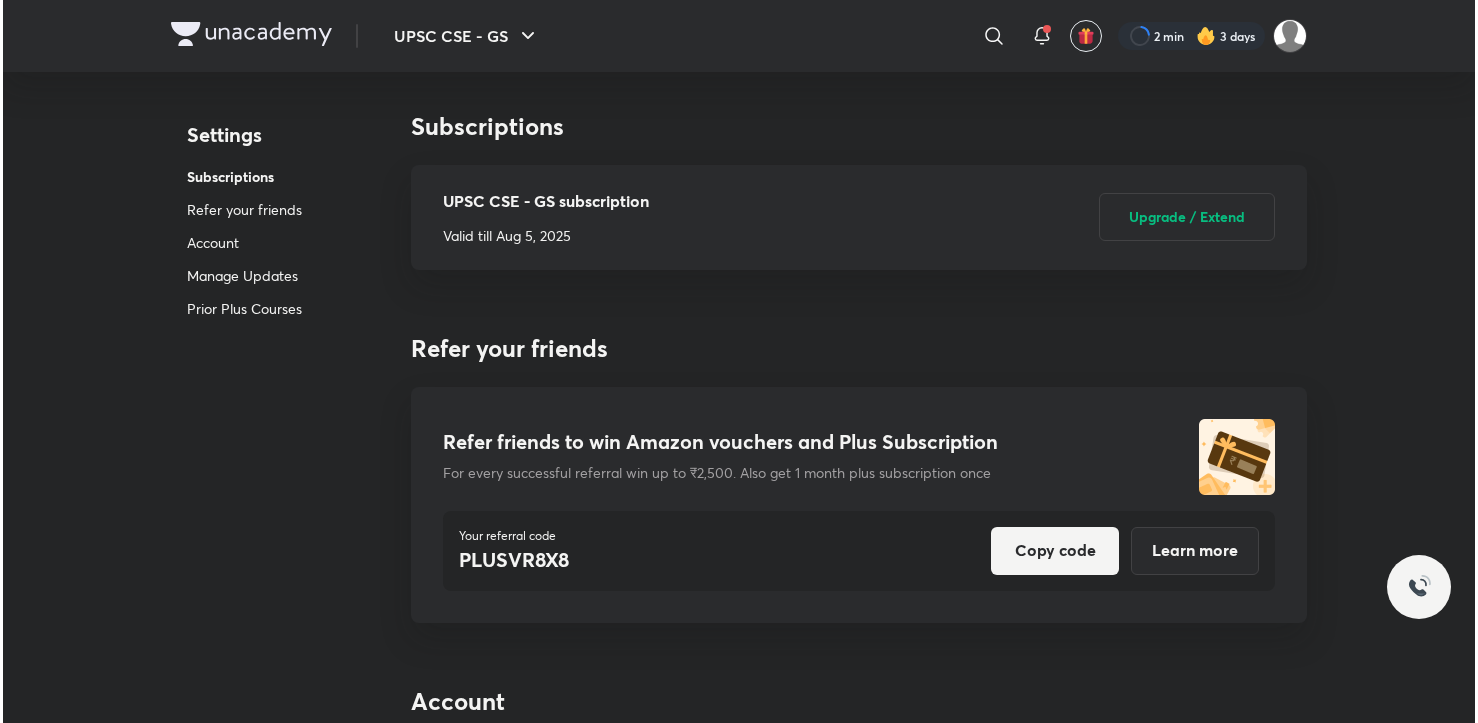 scroll, scrollTop: 0, scrollLeft: 0, axis: both 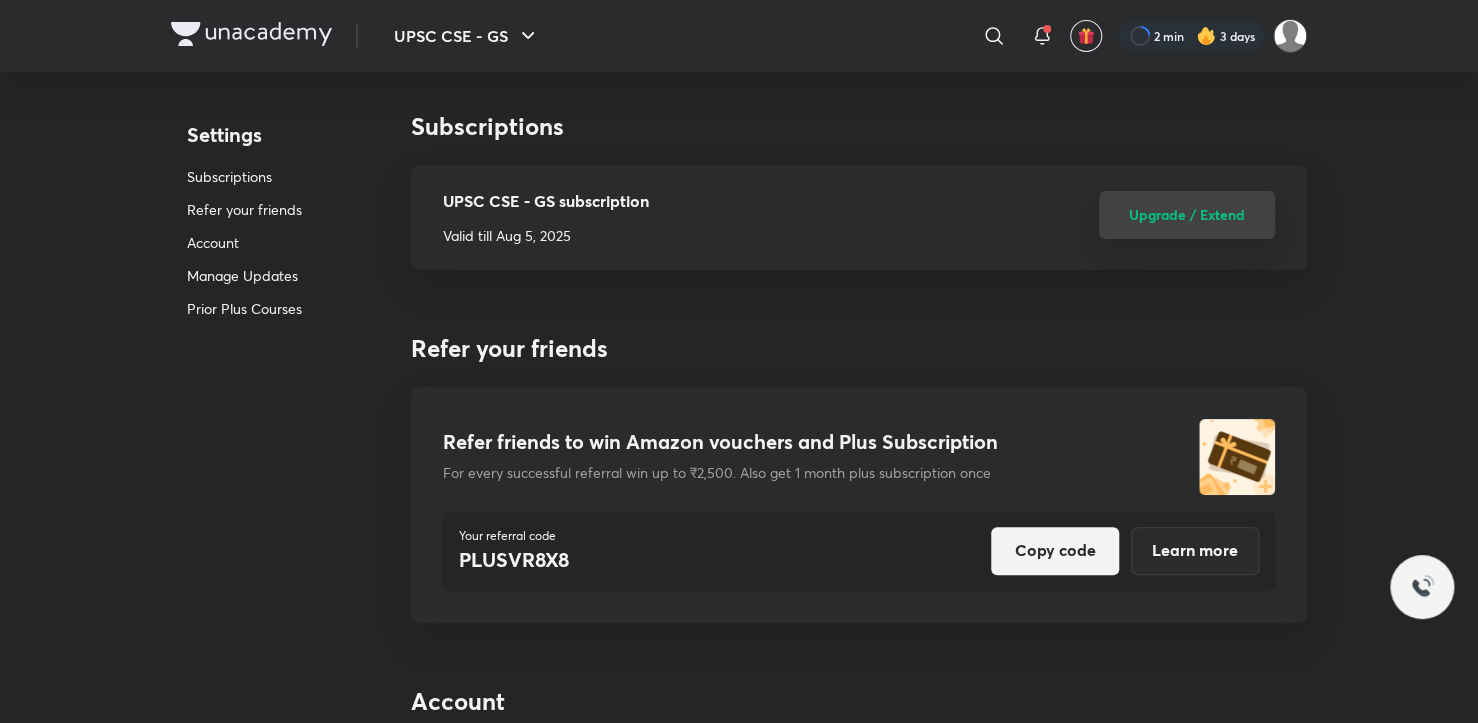 click on "Upgrade / Extend" at bounding box center (1187, 215) 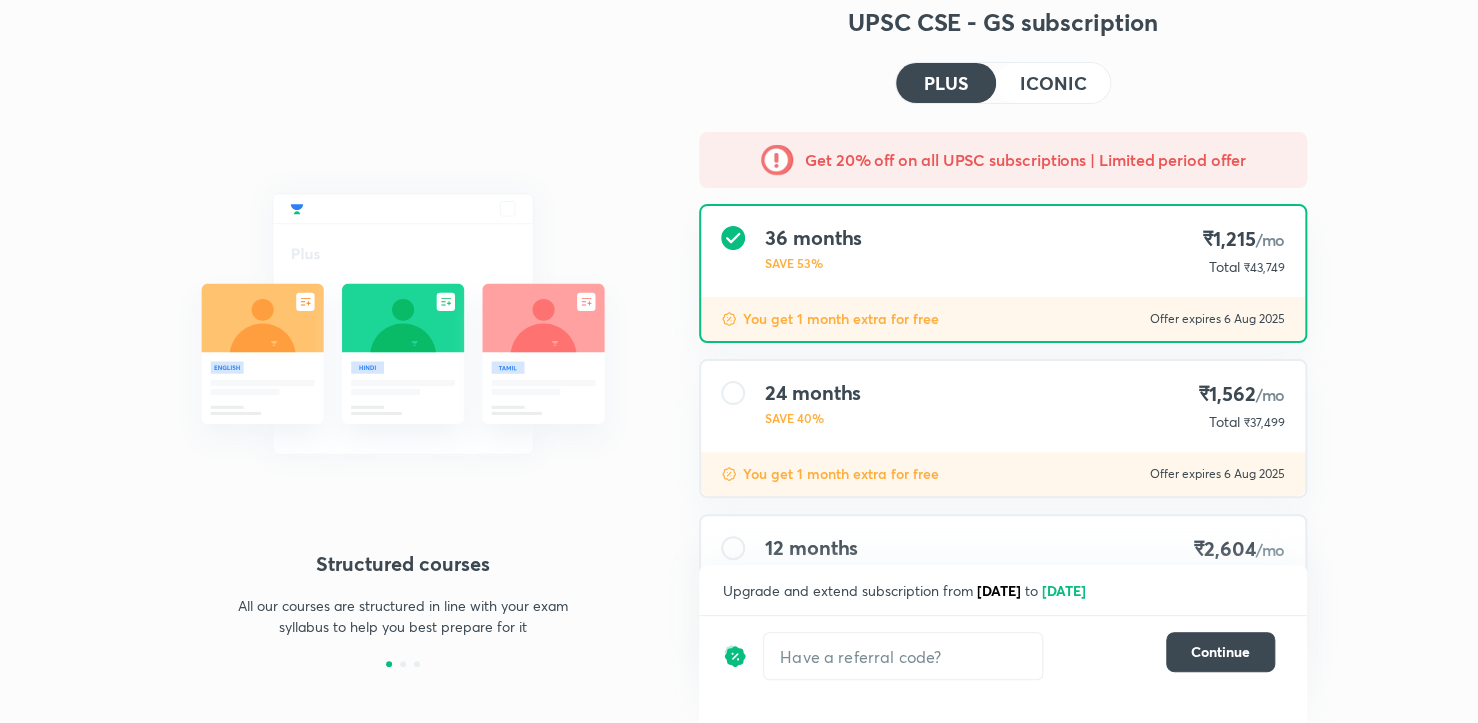 scroll, scrollTop: 183, scrollLeft: 0, axis: vertical 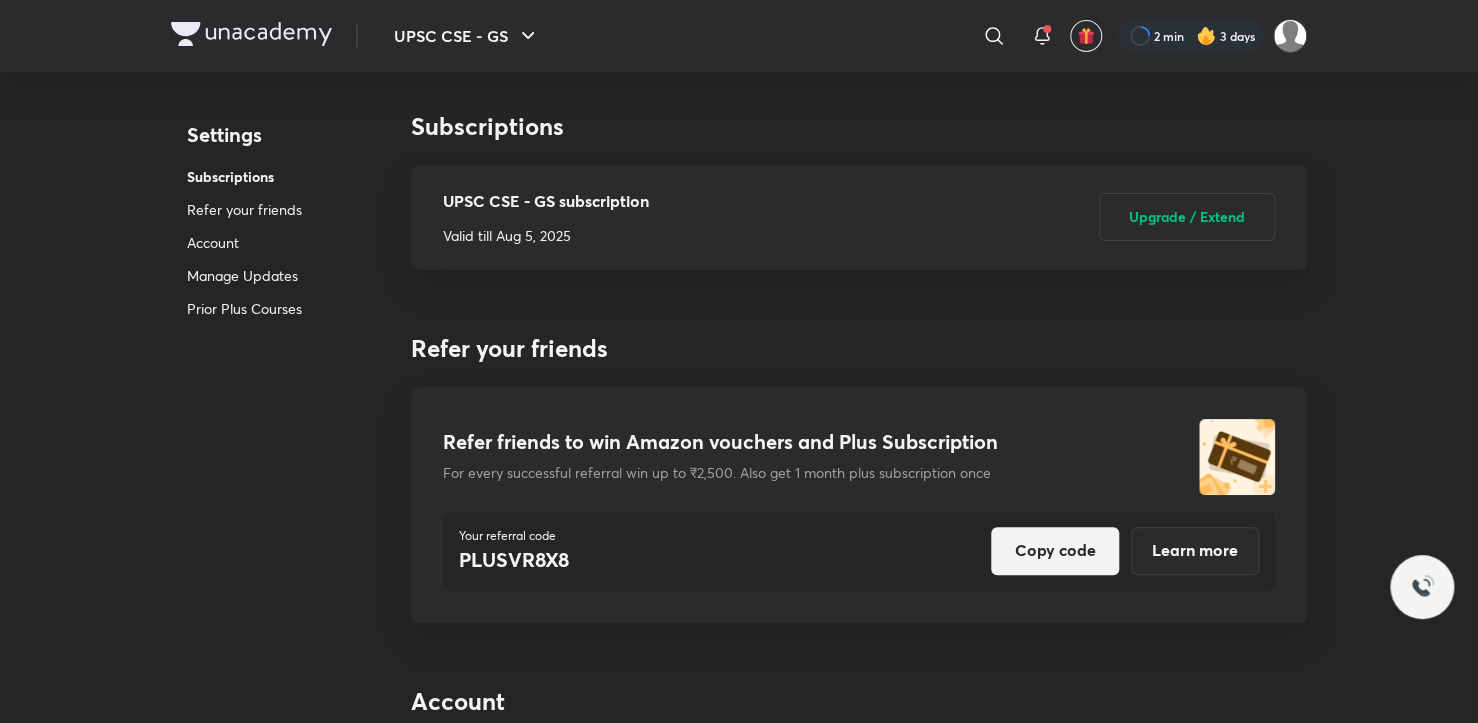drag, startPoint x: 1476, startPoint y: 59, endPoint x: 1452, endPoint y: -67, distance: 128.26535 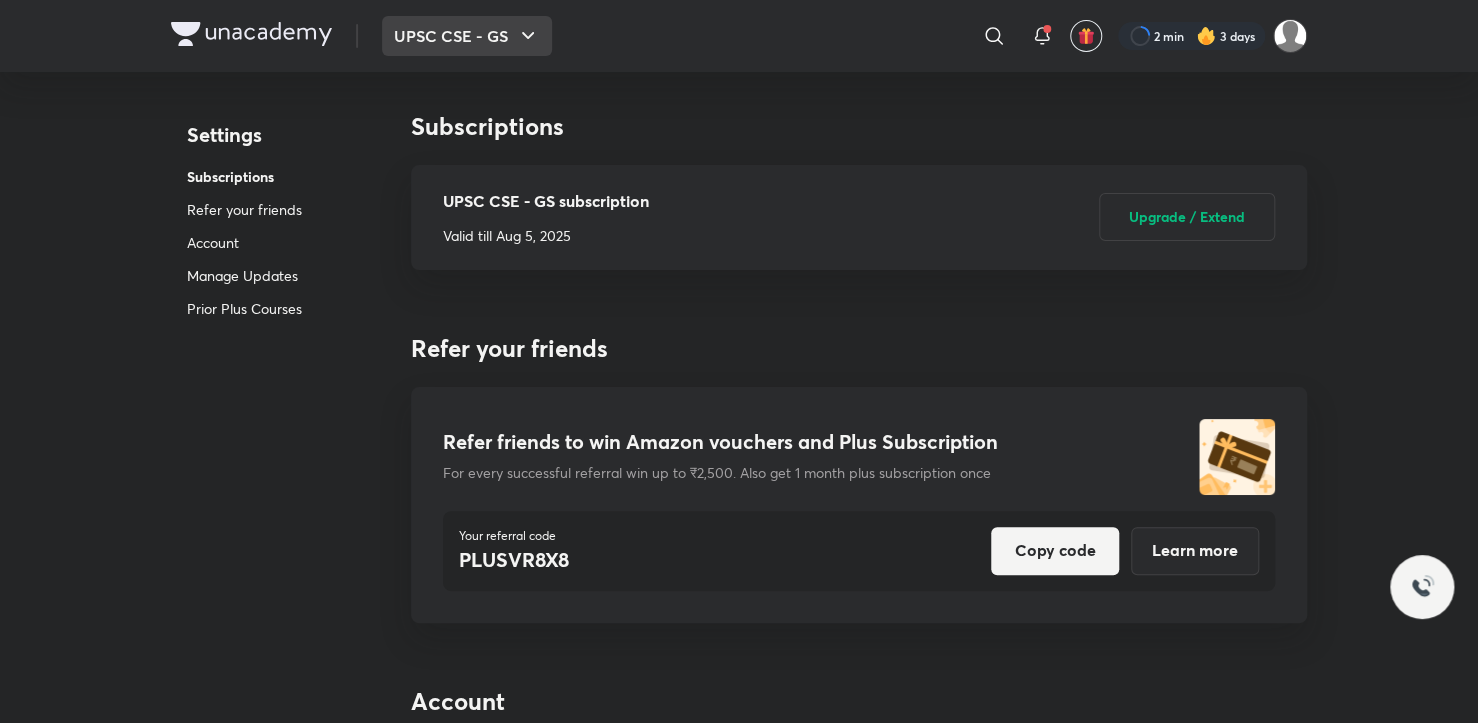 click 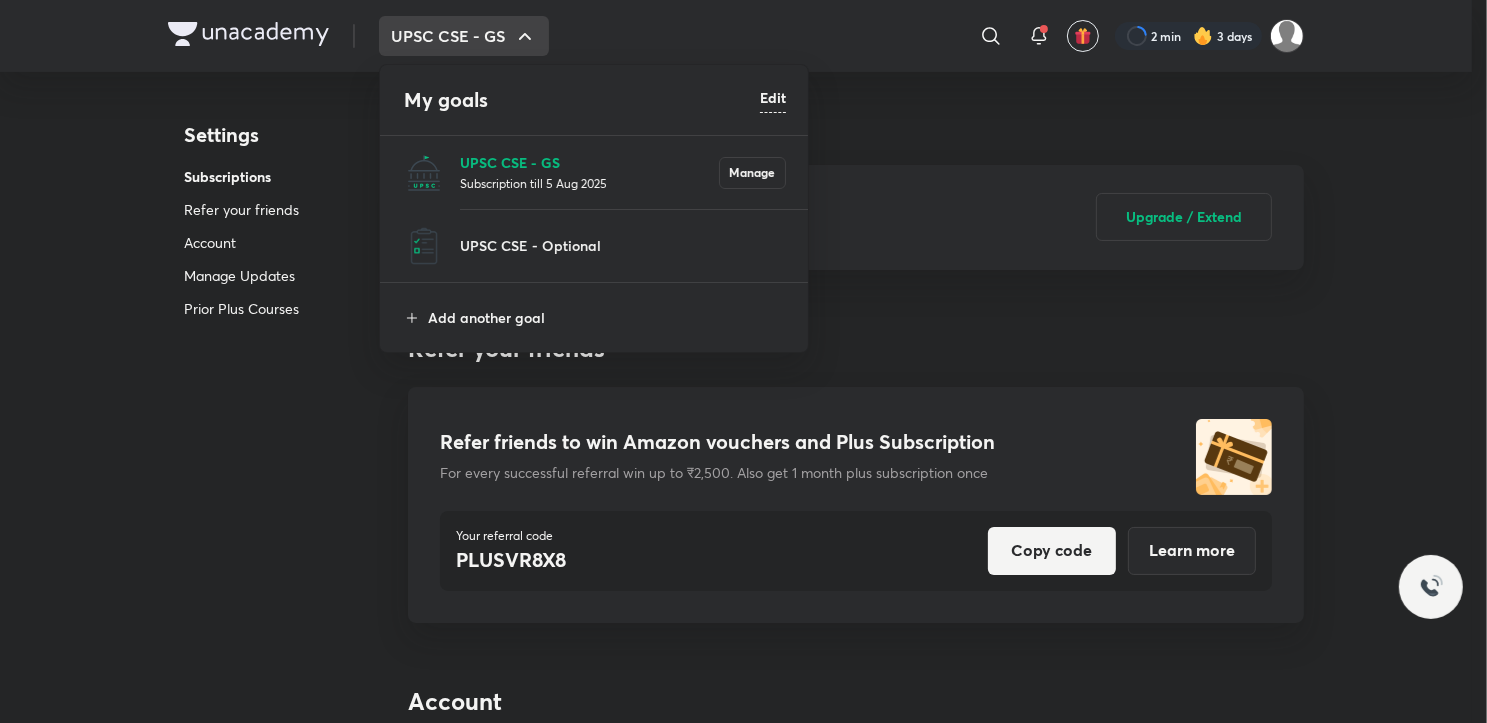 click on "UPSC CSE - GS" at bounding box center [589, 162] 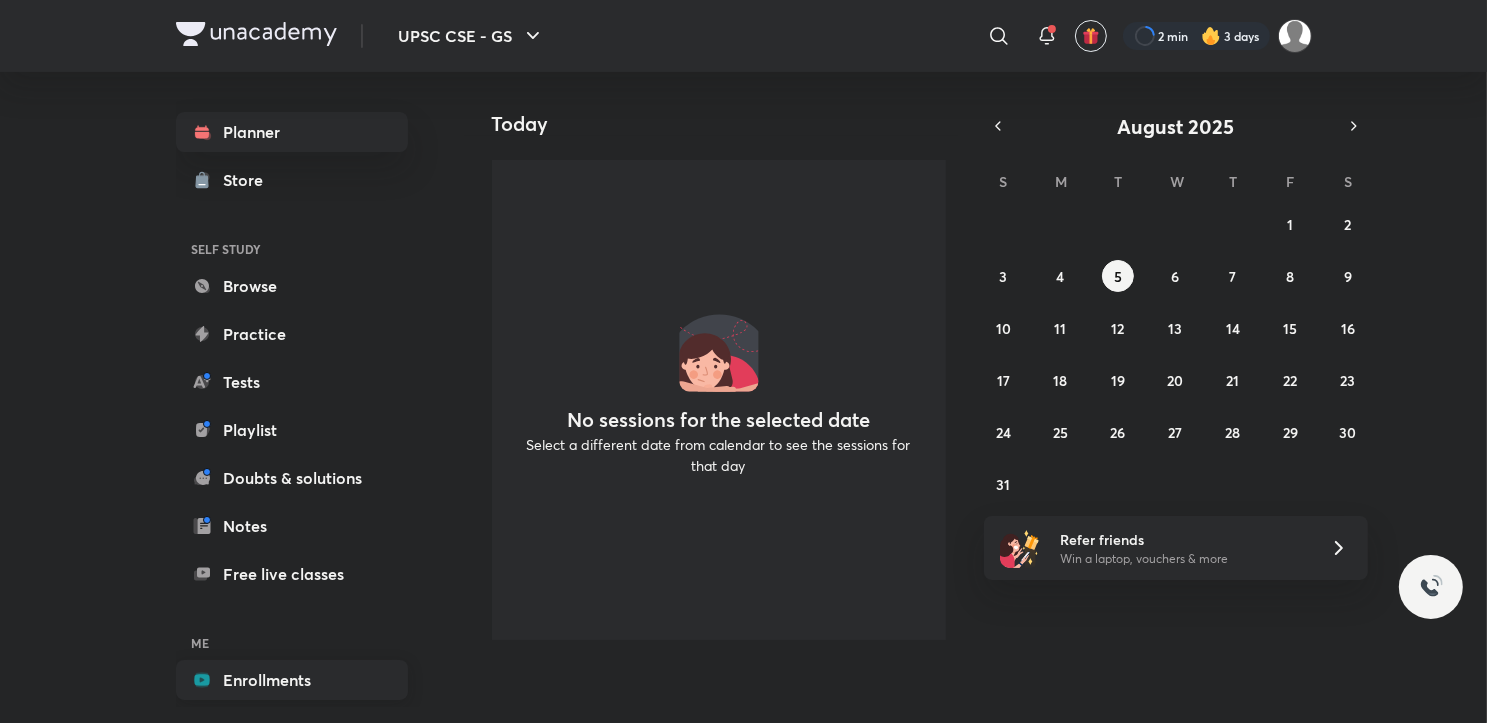 click on "Enrollments" at bounding box center (292, 680) 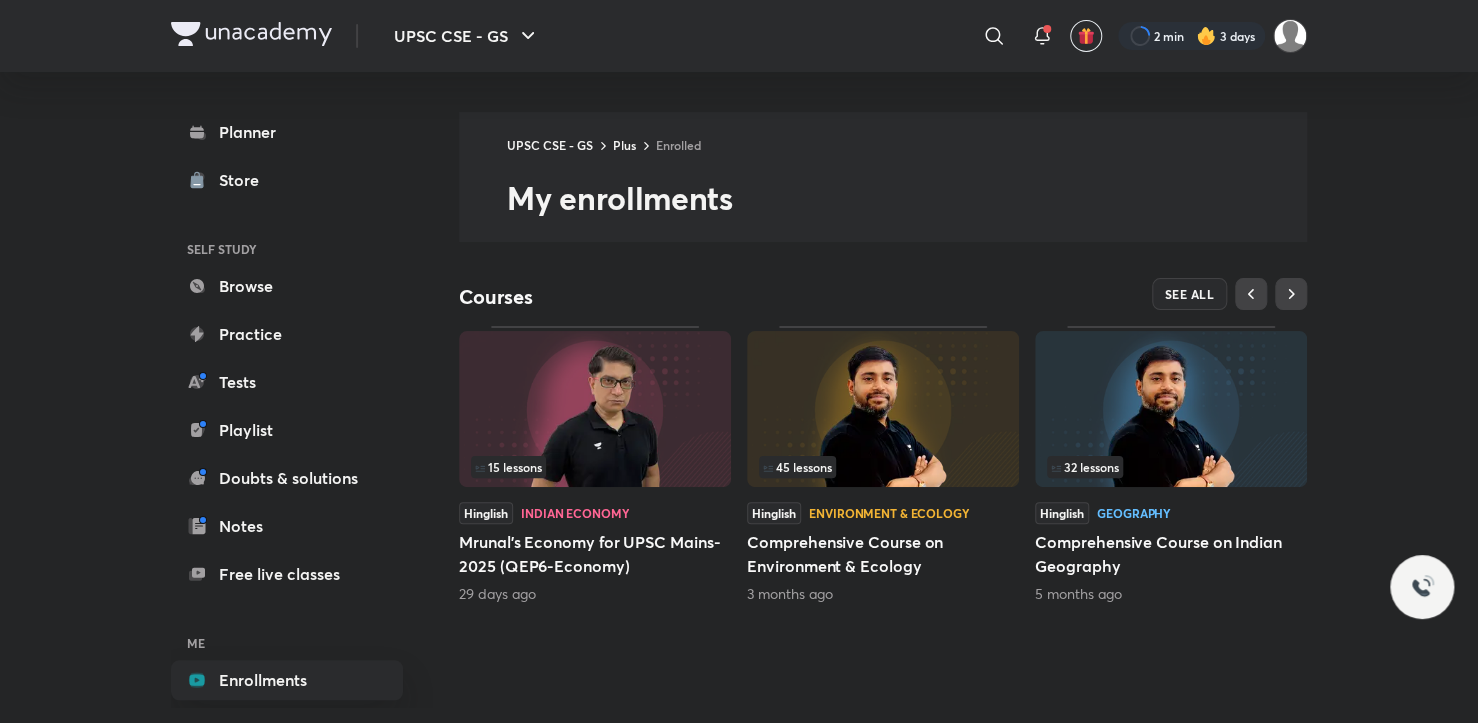 click on "Comprehensive Course on Environment & Ecology" at bounding box center (883, 554) 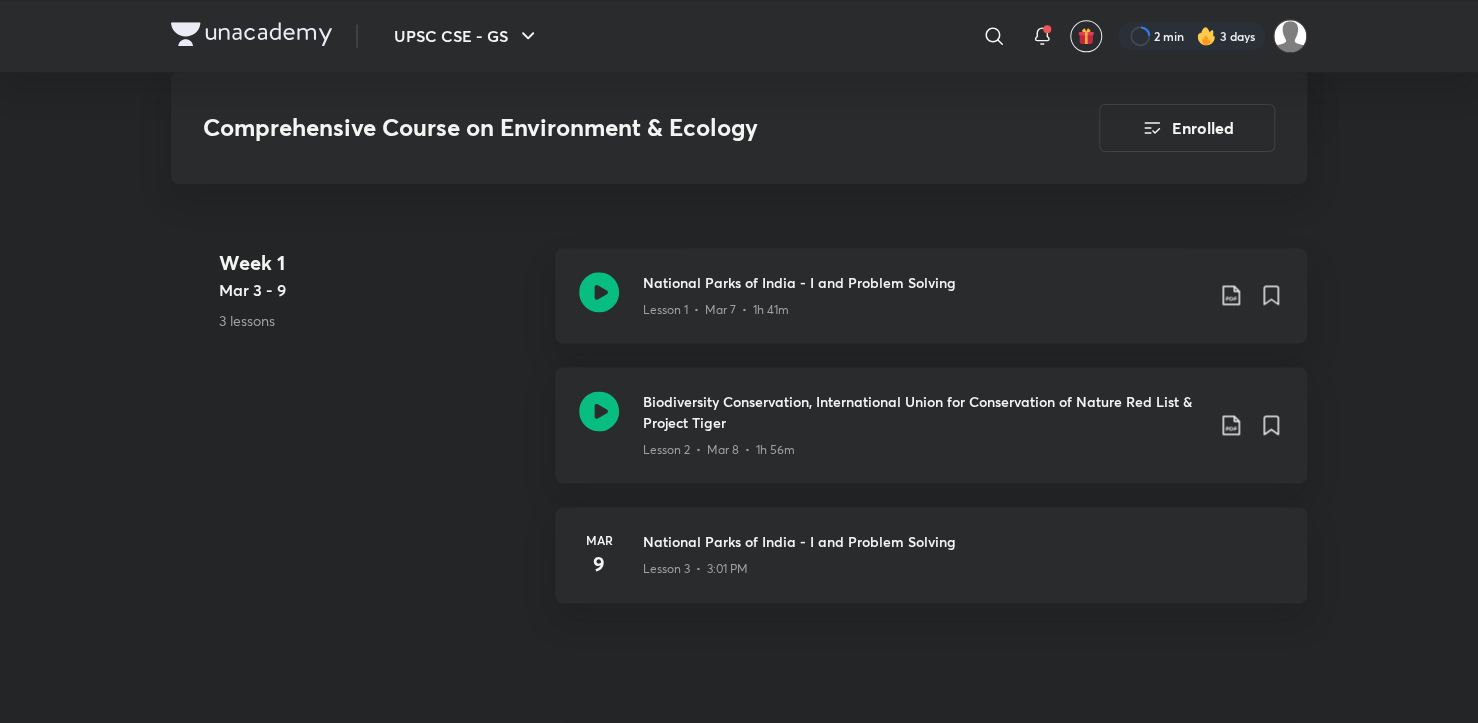 scroll, scrollTop: 1183, scrollLeft: 0, axis: vertical 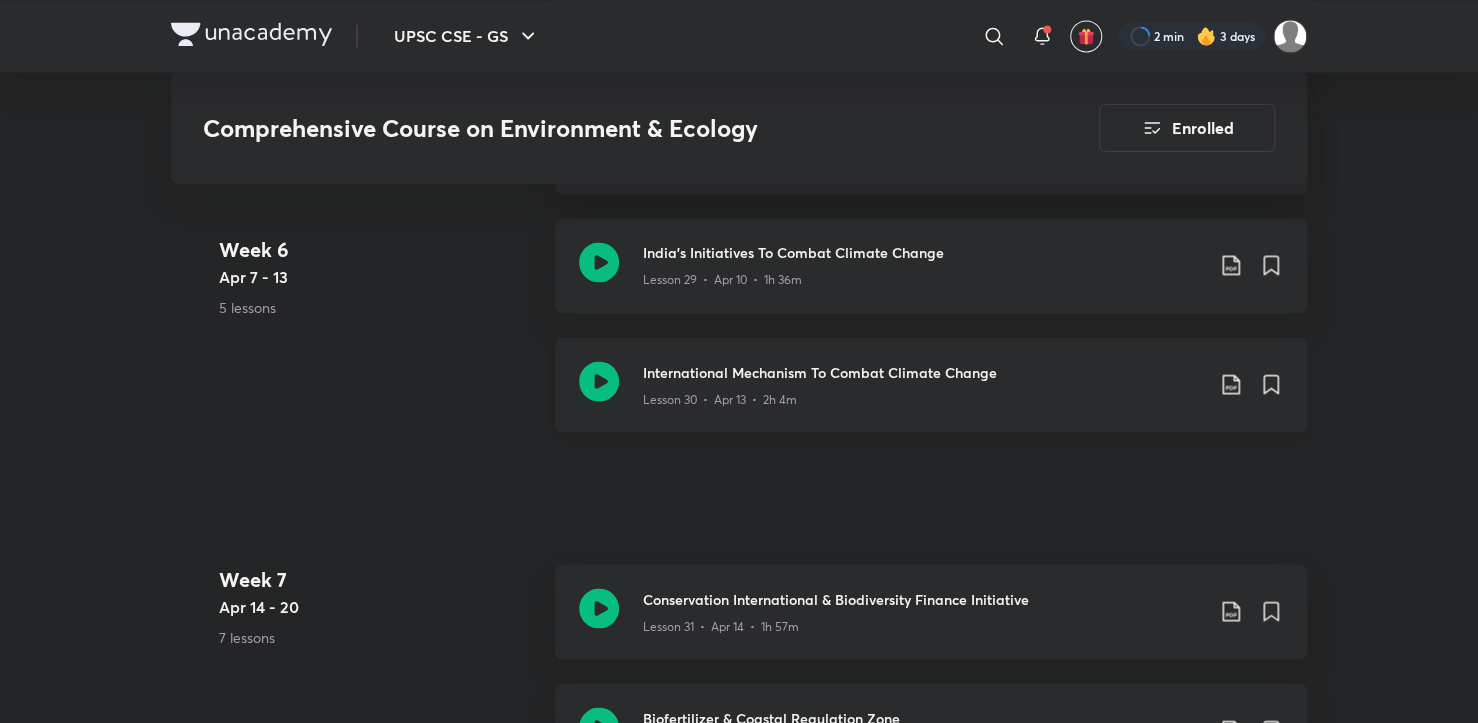 click on "Lesson 30  •  Apr 13  •  2h 4m" at bounding box center (923, 395) 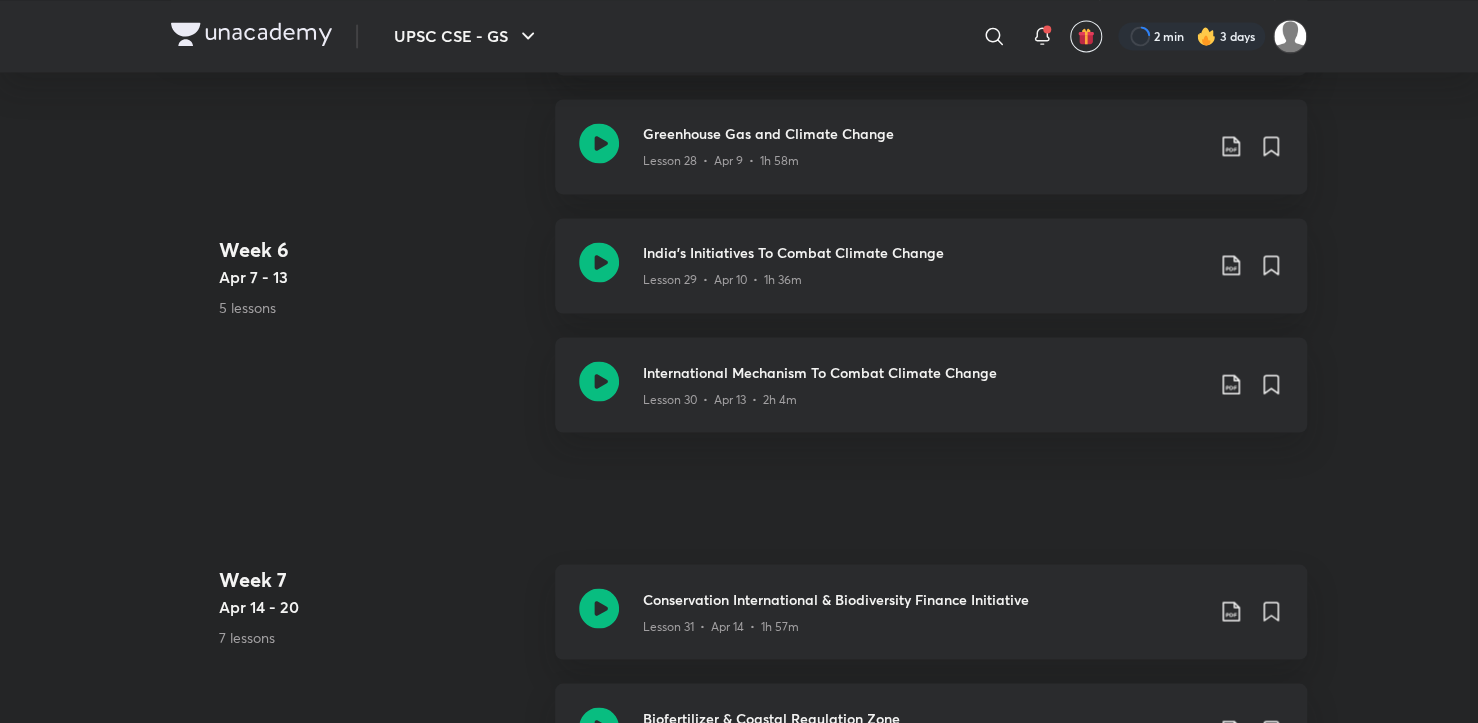 scroll, scrollTop: 0, scrollLeft: 0, axis: both 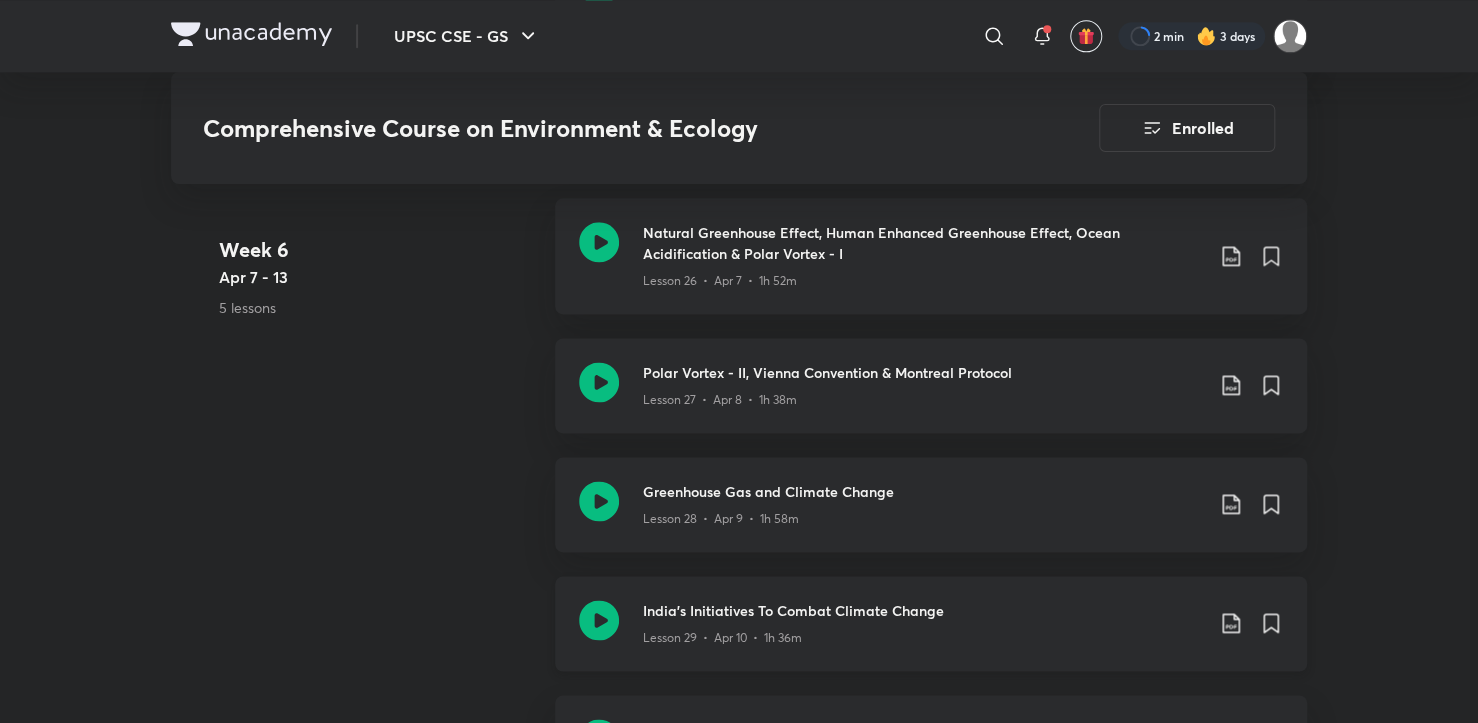 click on "India’s Initiatives To Combat Climate Change Lesson 29  •  Apr 10  •  1h 36m" at bounding box center (931, 623) 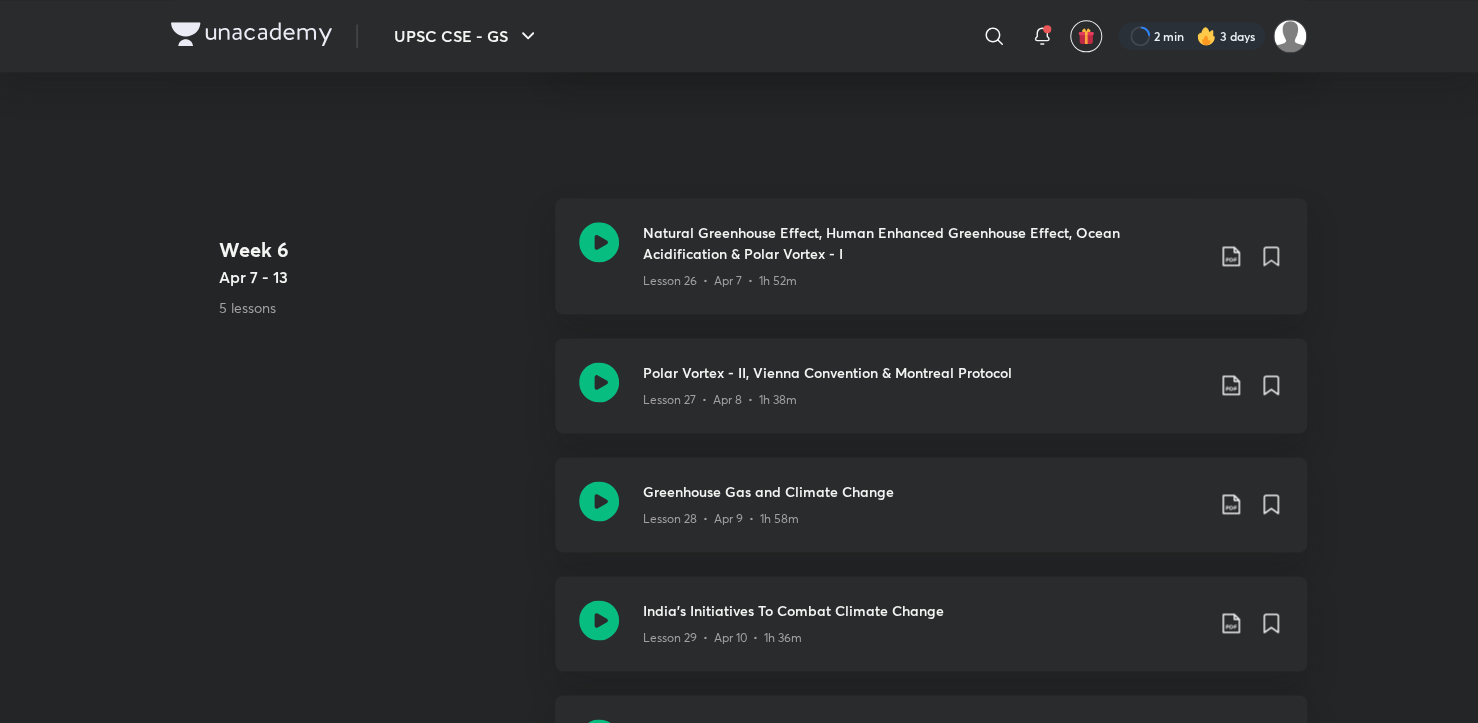 scroll, scrollTop: 0, scrollLeft: 0, axis: both 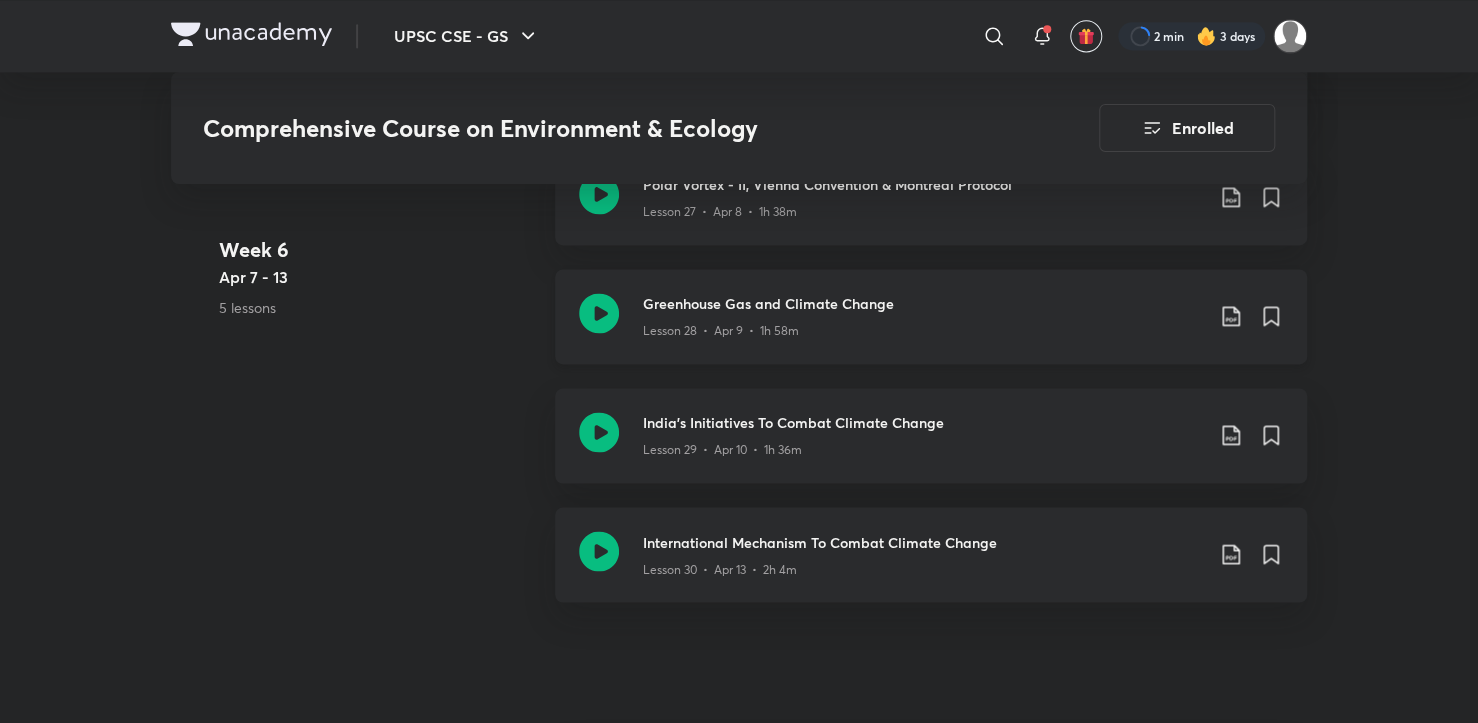 click on "Lesson 28  •  Apr 9  •  1h 58m" at bounding box center (721, -3853) 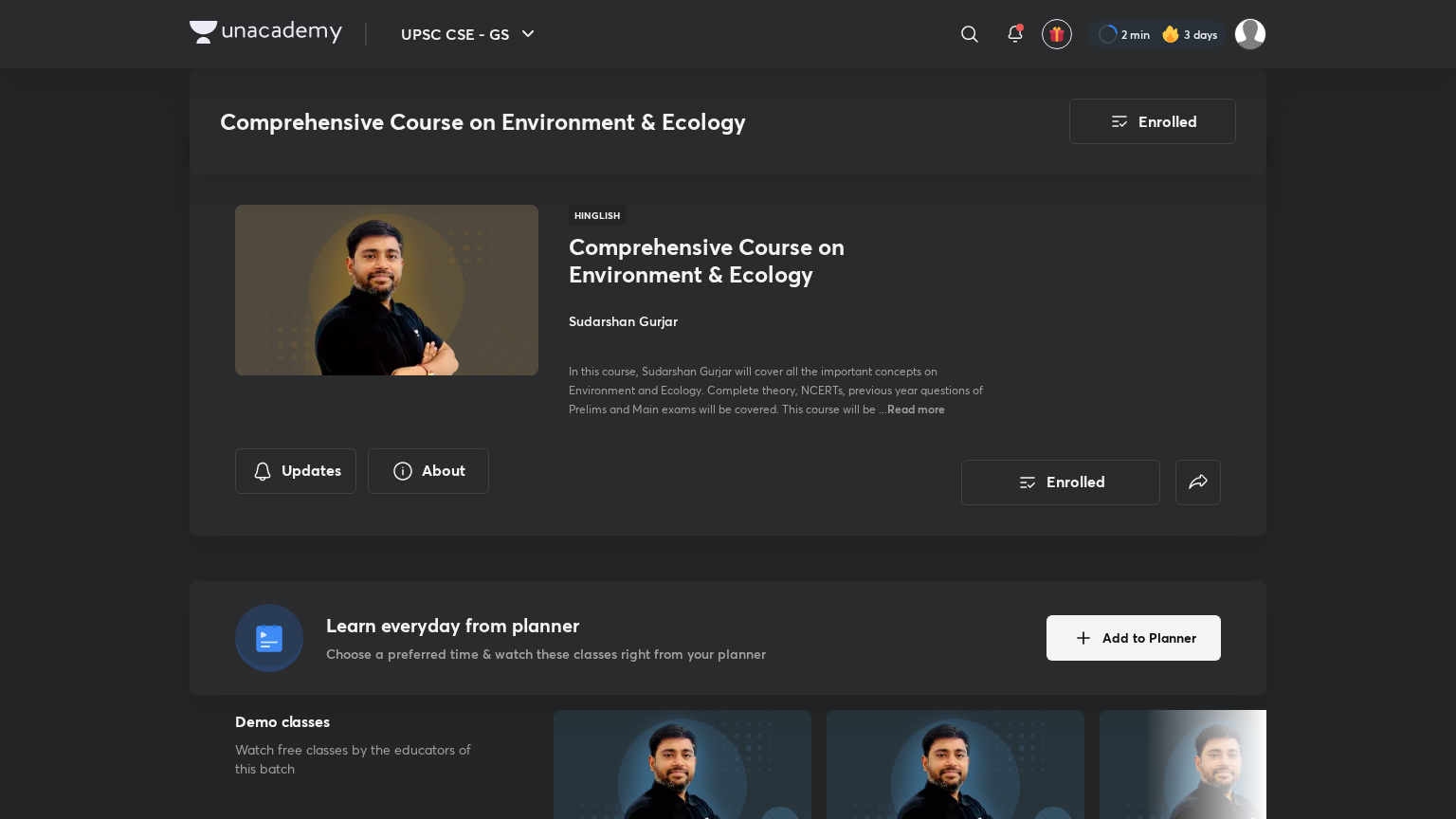 scroll, scrollTop: 4778, scrollLeft: 0, axis: vertical 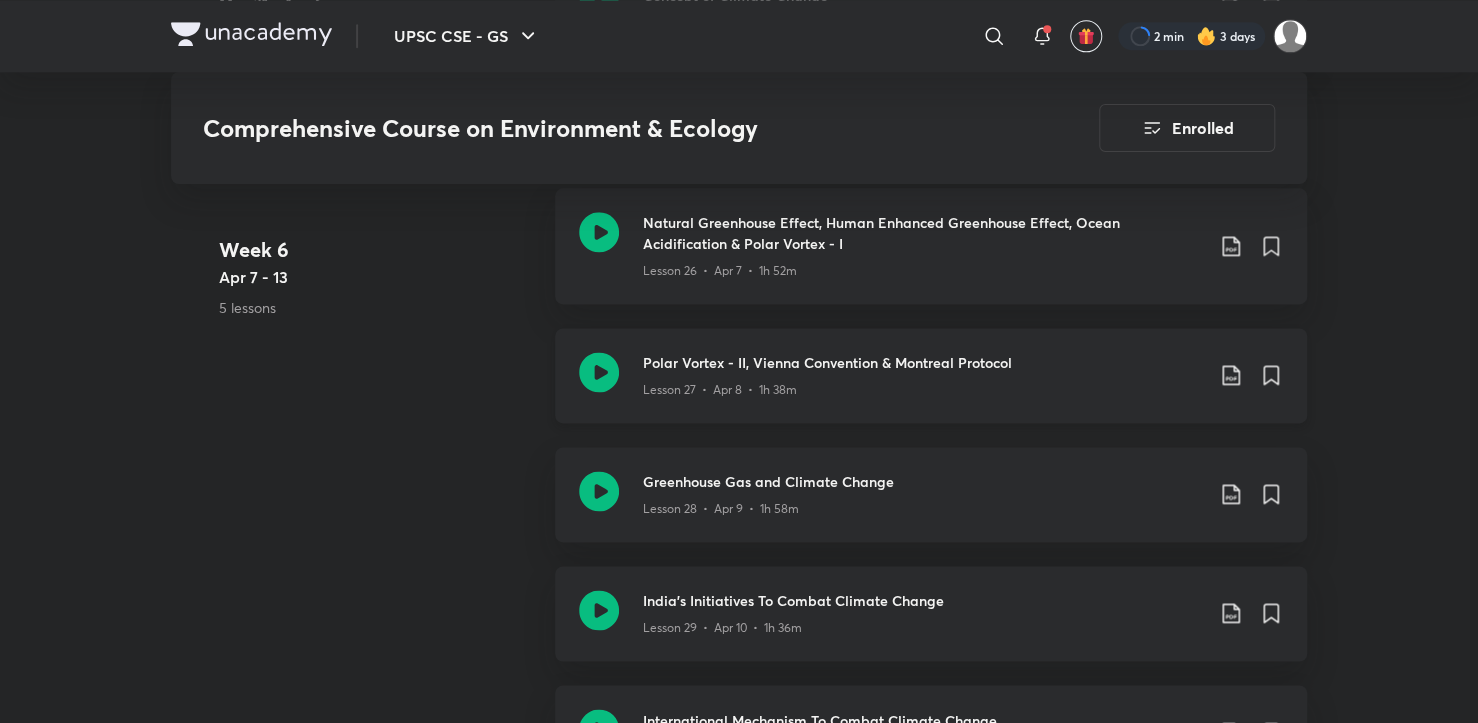 click on "Lesson 27  •  Apr 8  •  1h 38m" at bounding box center [720, 390] 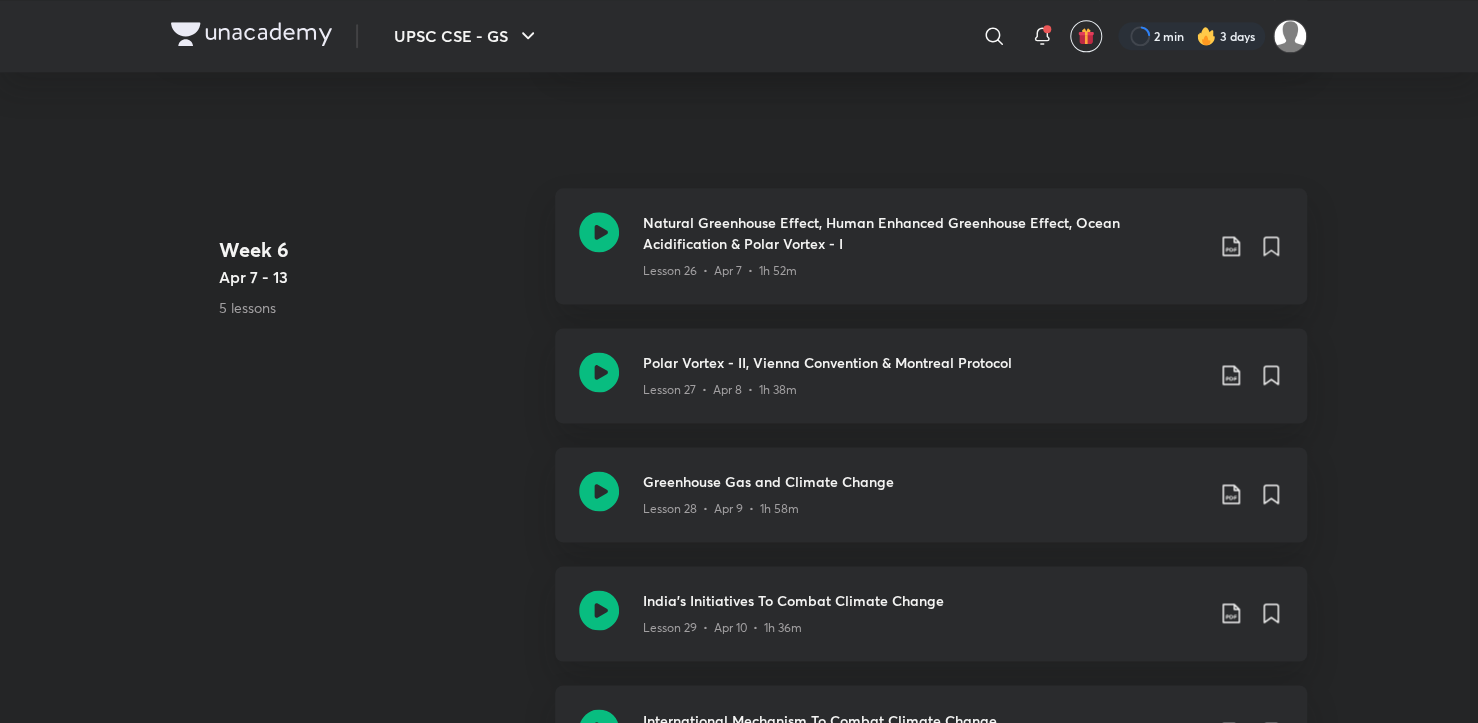 scroll, scrollTop: 0, scrollLeft: 0, axis: both 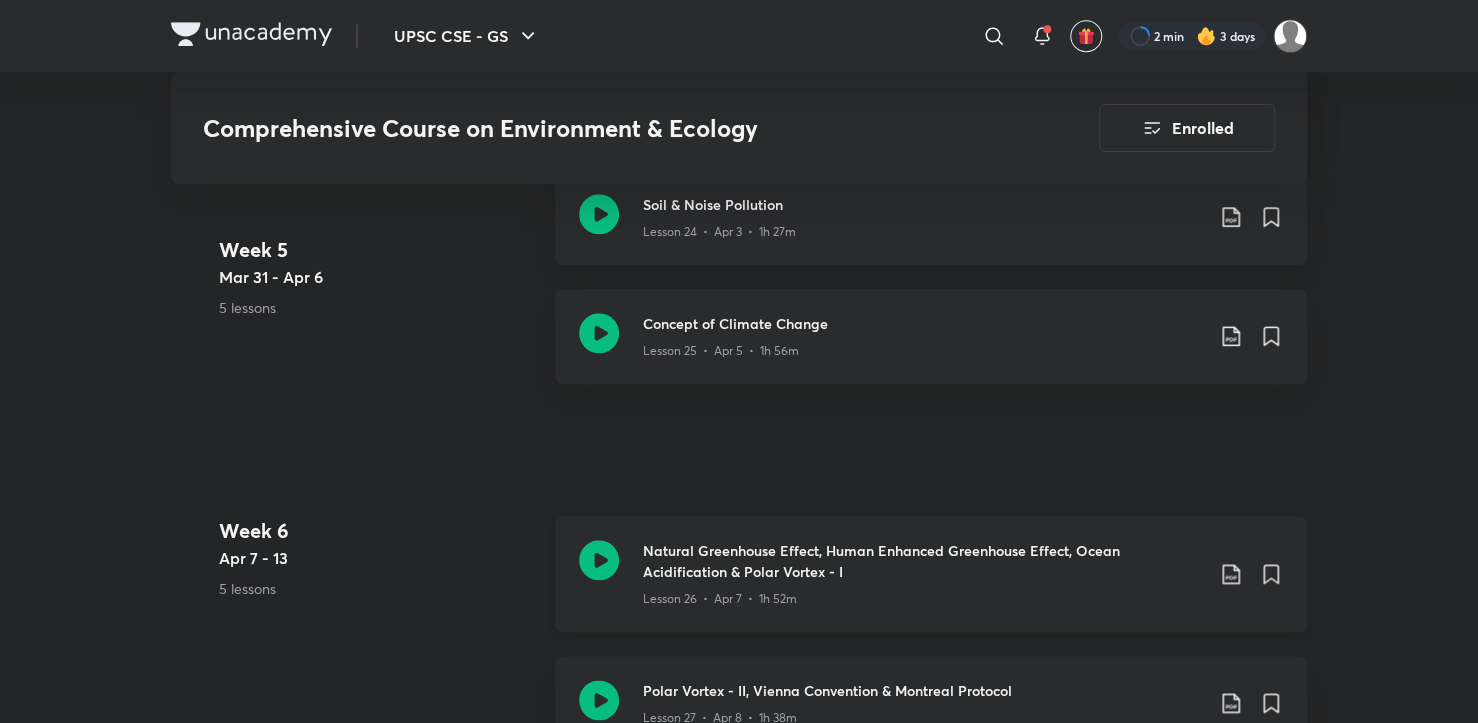 click 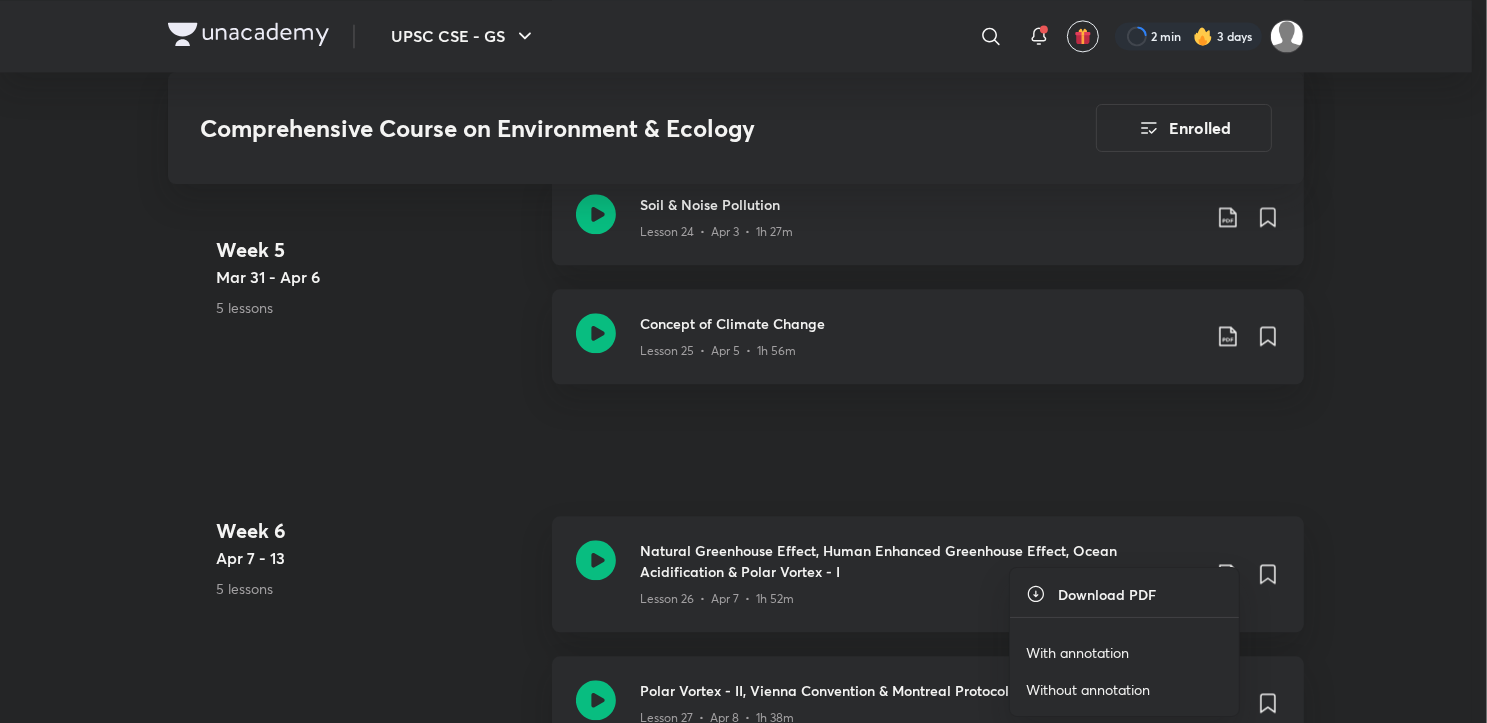 click at bounding box center (743, 361) 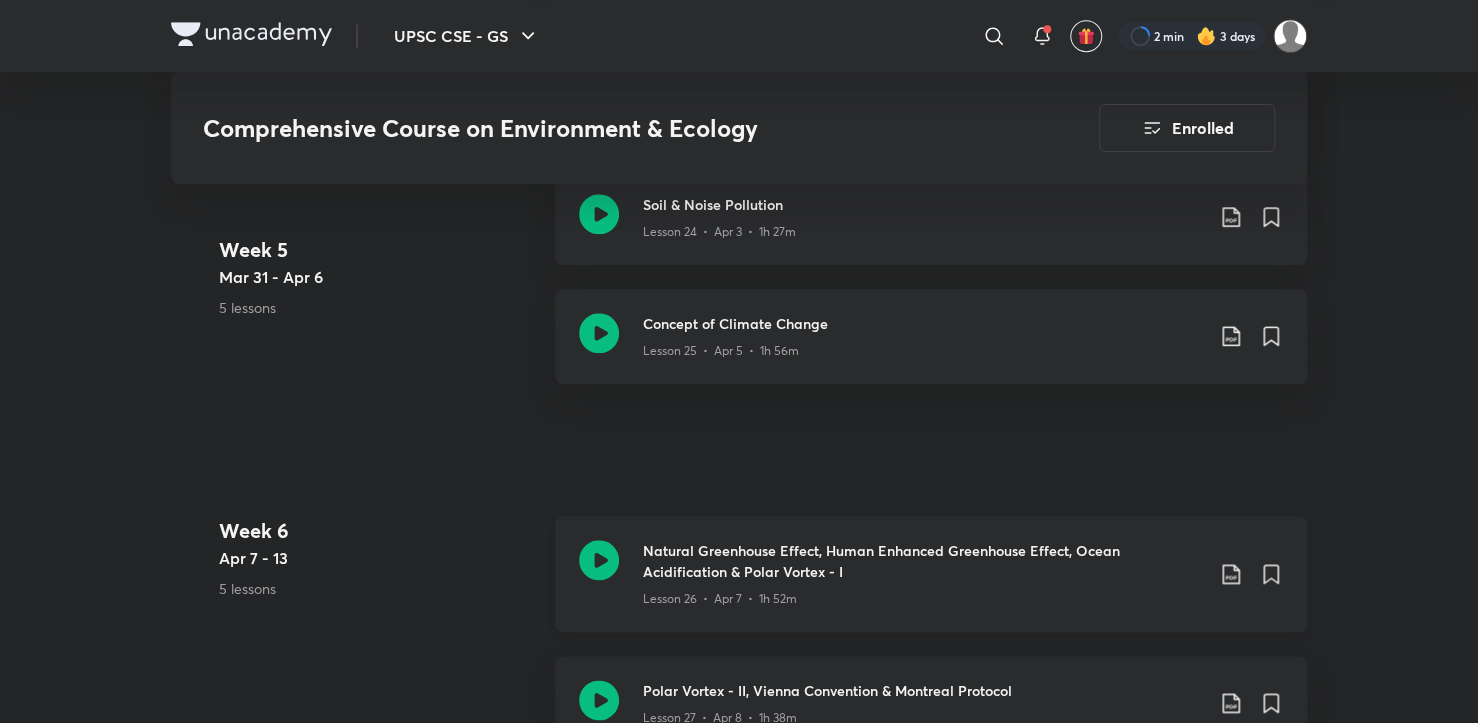 click 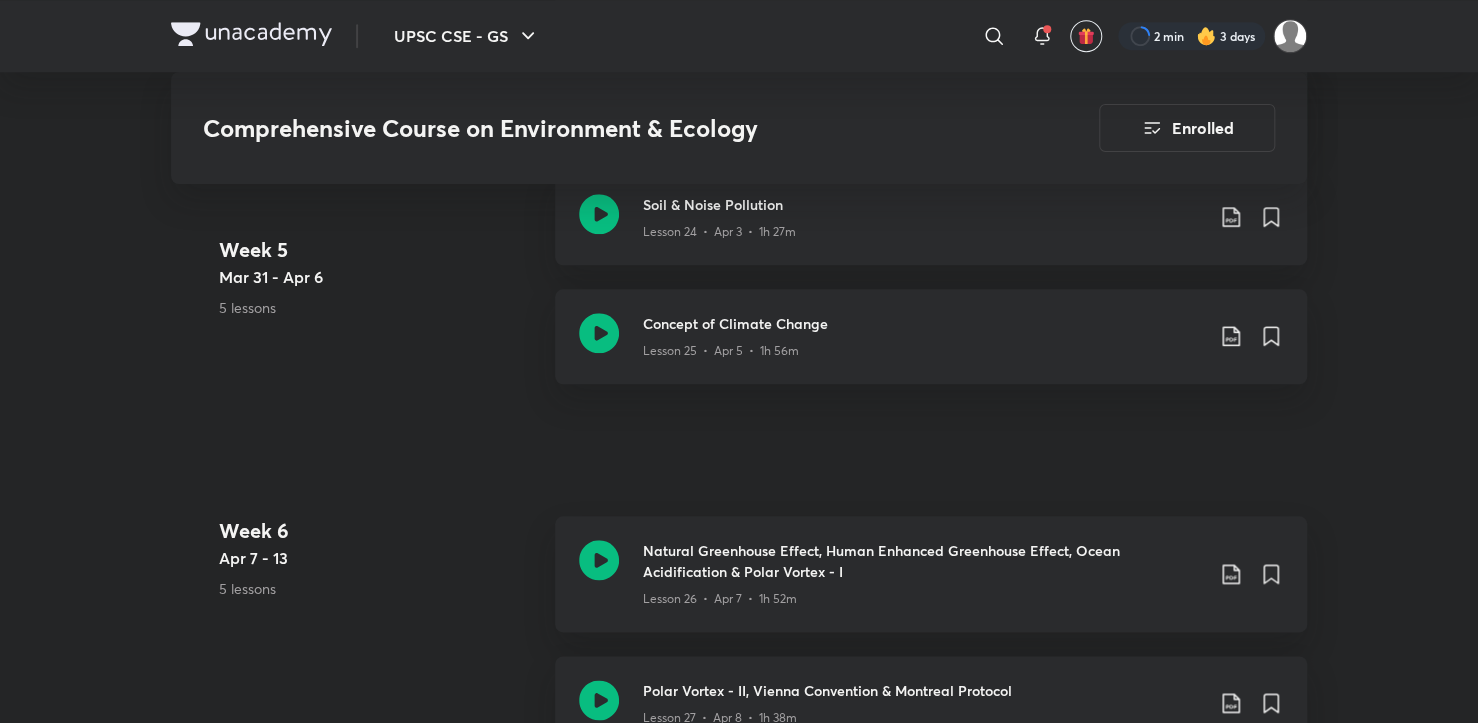 scroll, scrollTop: 5167, scrollLeft: 0, axis: vertical 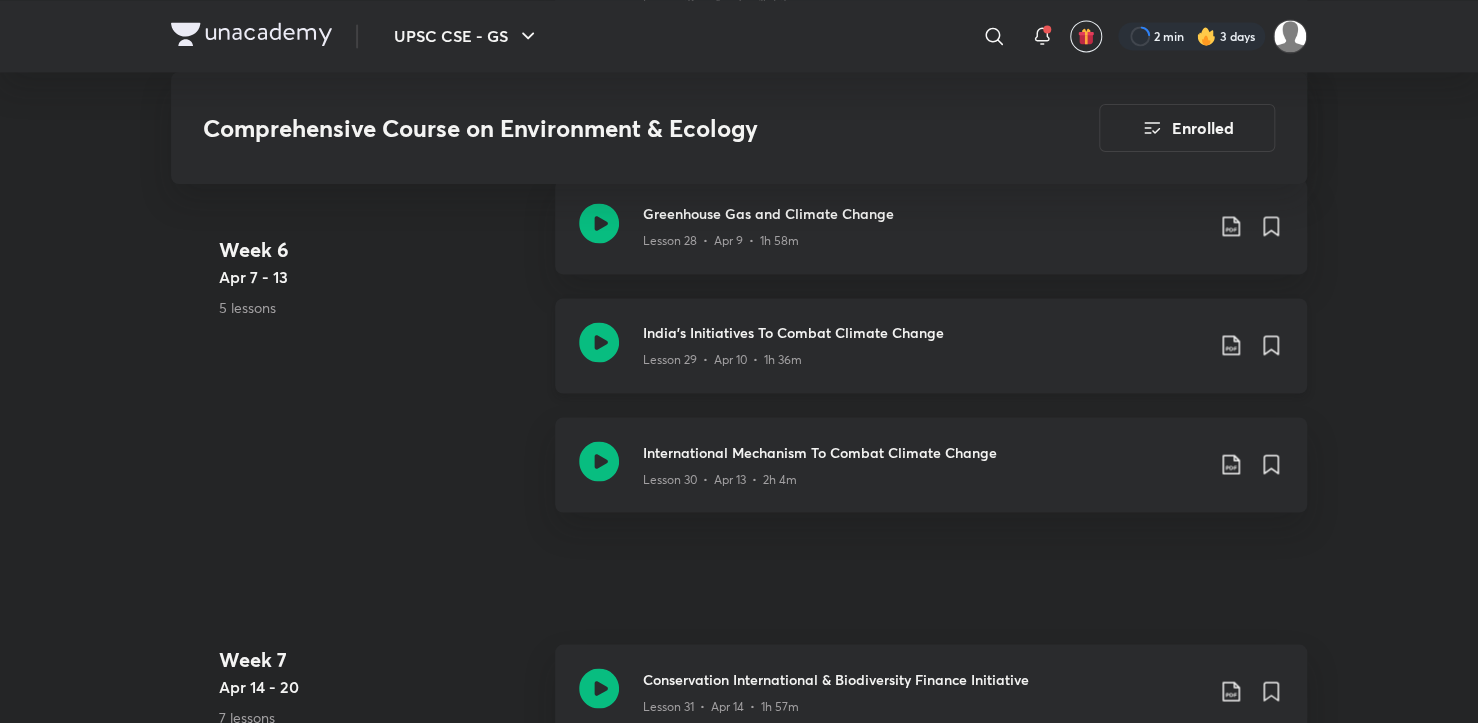 click on "India’s Initiatives To Combat Climate Change Lesson 29  •  Apr 10  •  1h 36m" at bounding box center (931, 345) 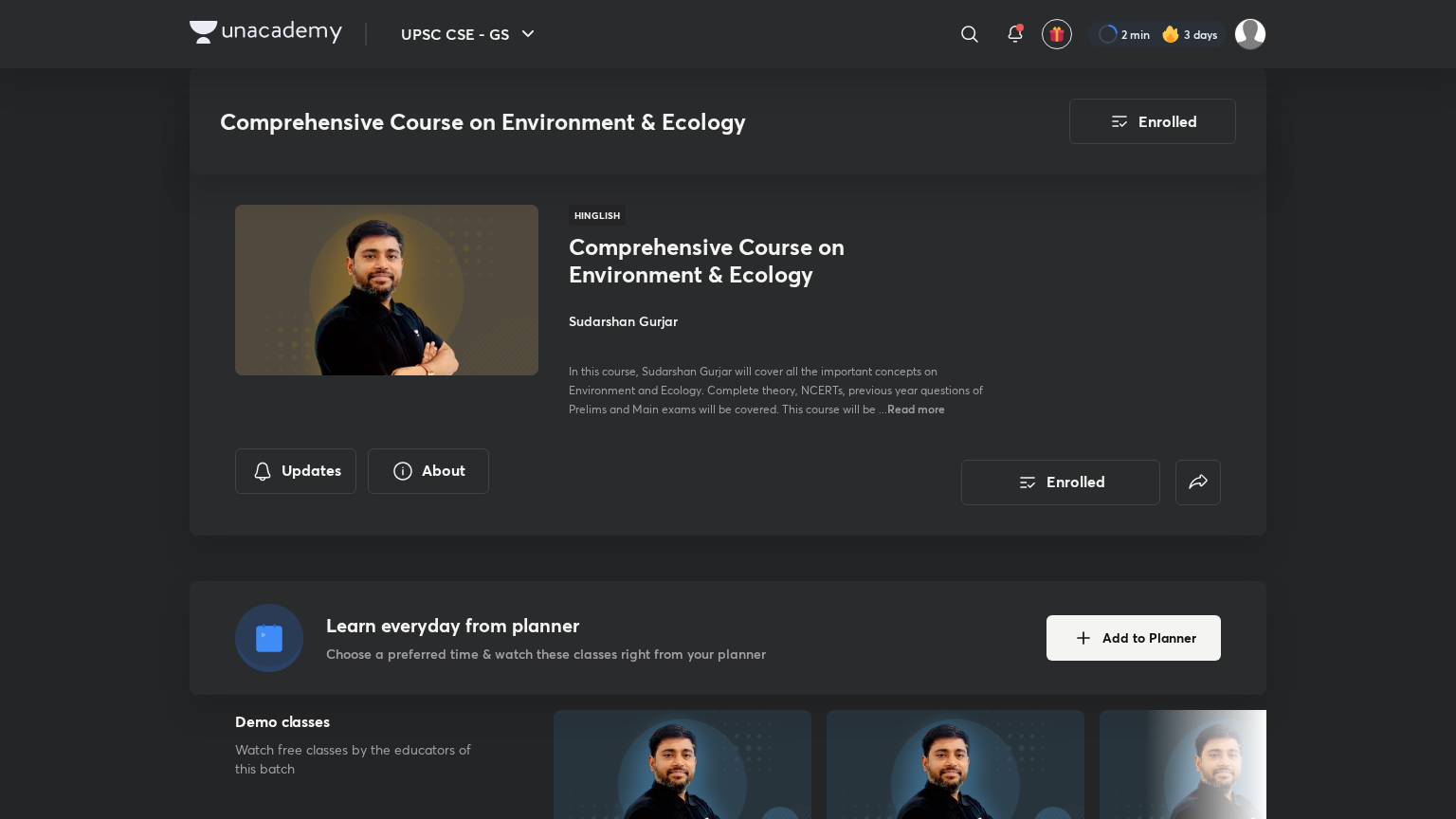 scroll, scrollTop: 4863, scrollLeft: 0, axis: vertical 